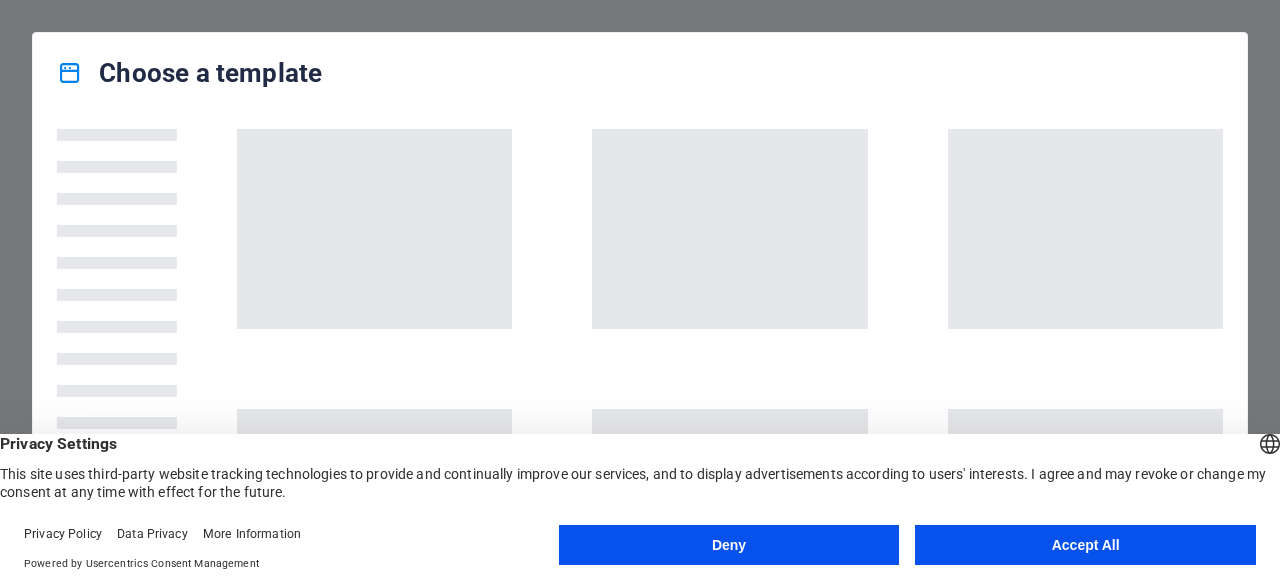 scroll, scrollTop: 0, scrollLeft: 0, axis: both 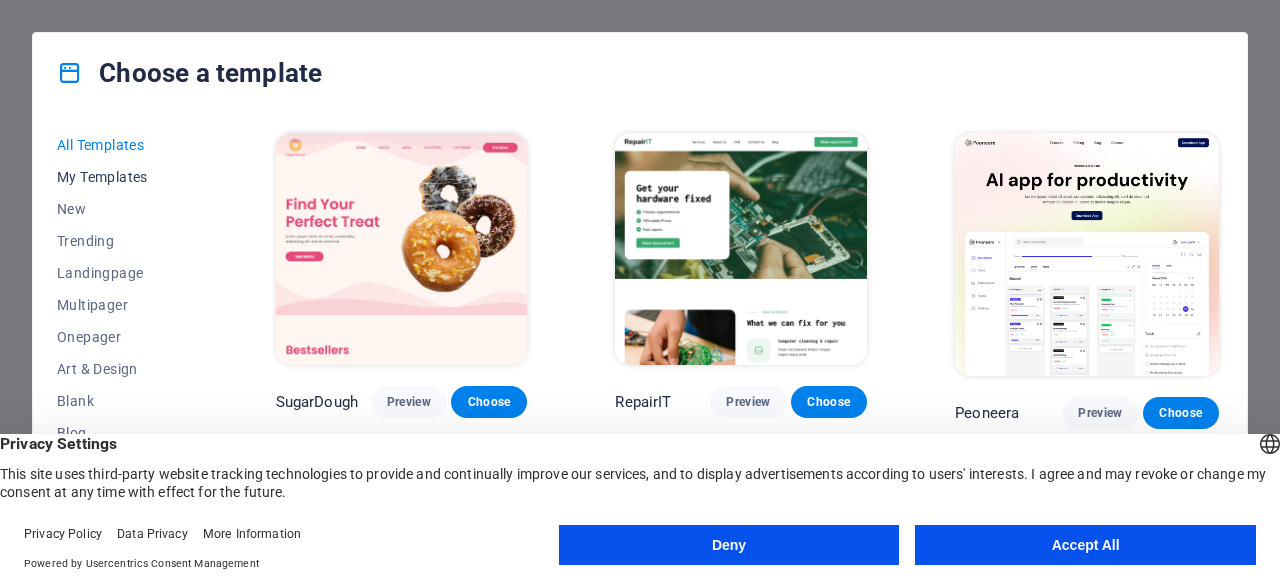 click on "My Templates" at bounding box center [122, 177] 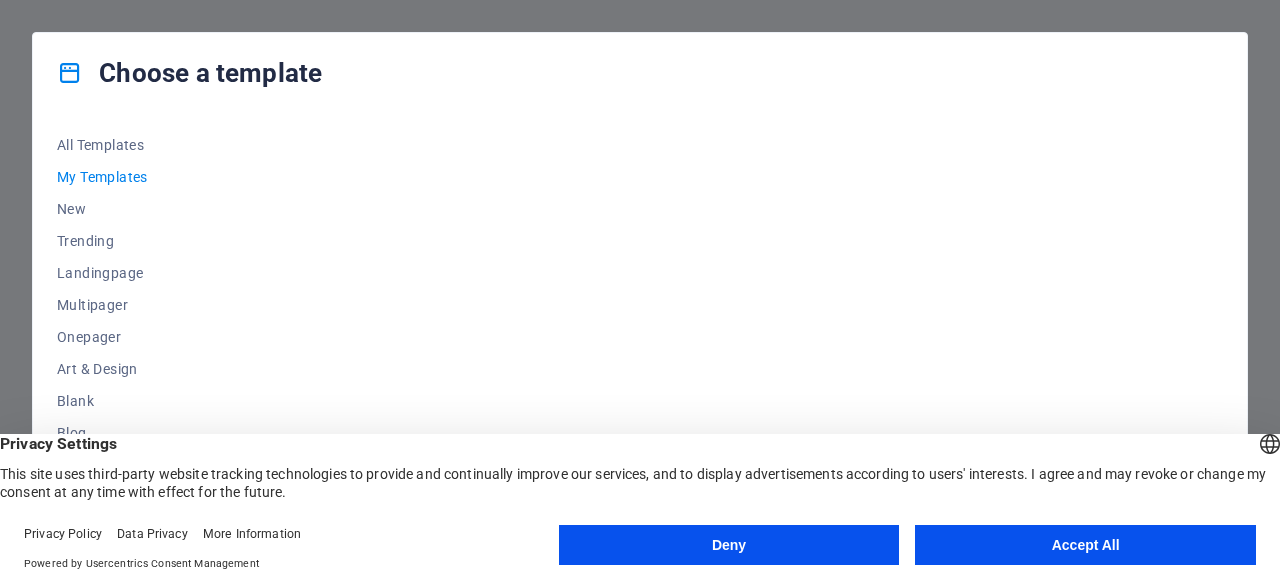 drag, startPoint x: 205, startPoint y: 233, endPoint x: 202, endPoint y: 327, distance: 94.04786 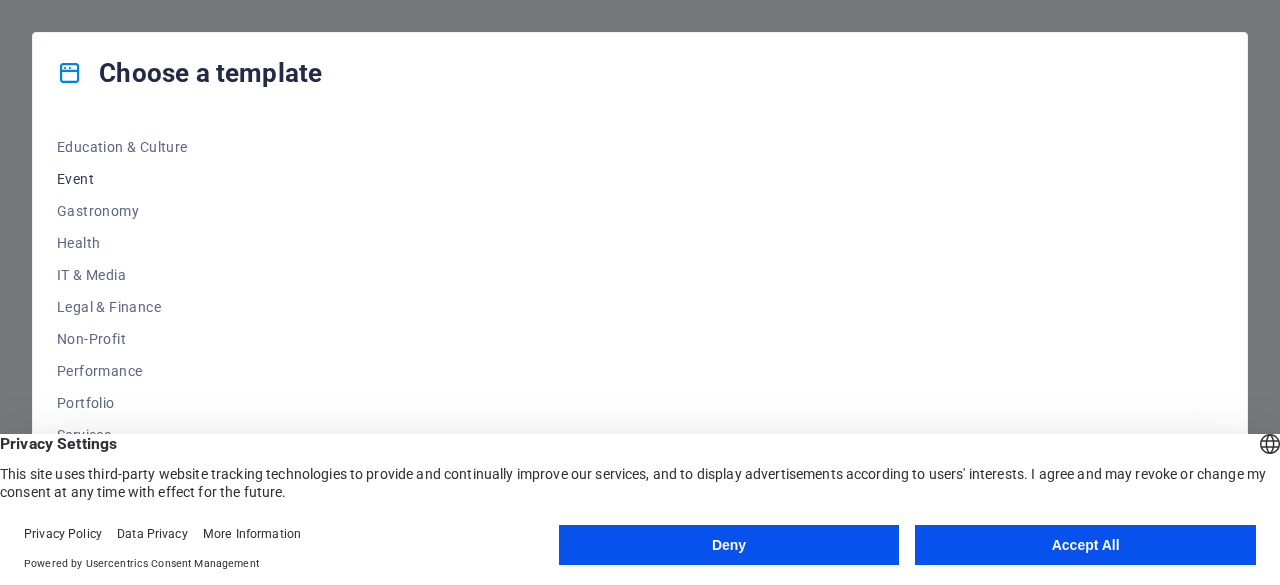 click on "Event" at bounding box center (122, 179) 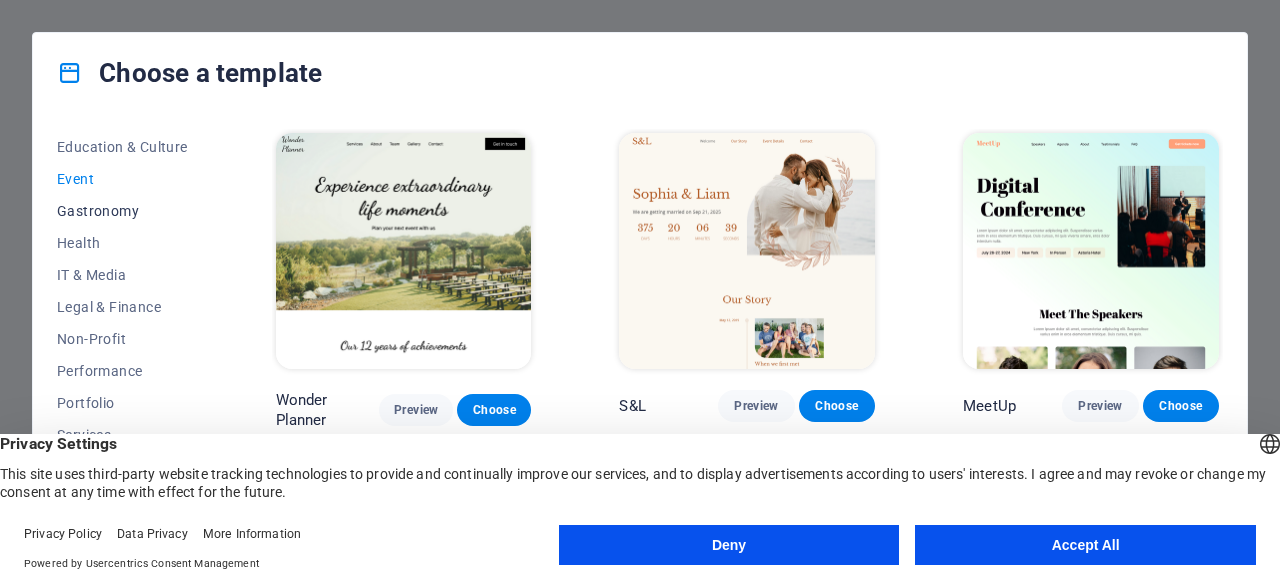 click on "Gastronomy" at bounding box center [122, 211] 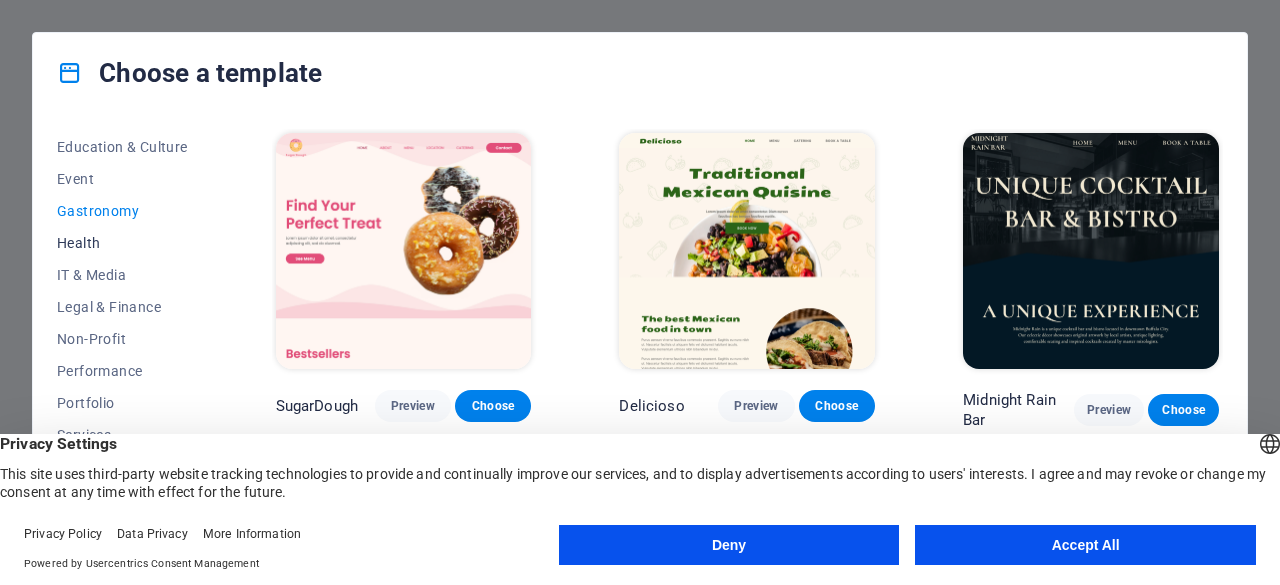 click on "Health" at bounding box center [122, 243] 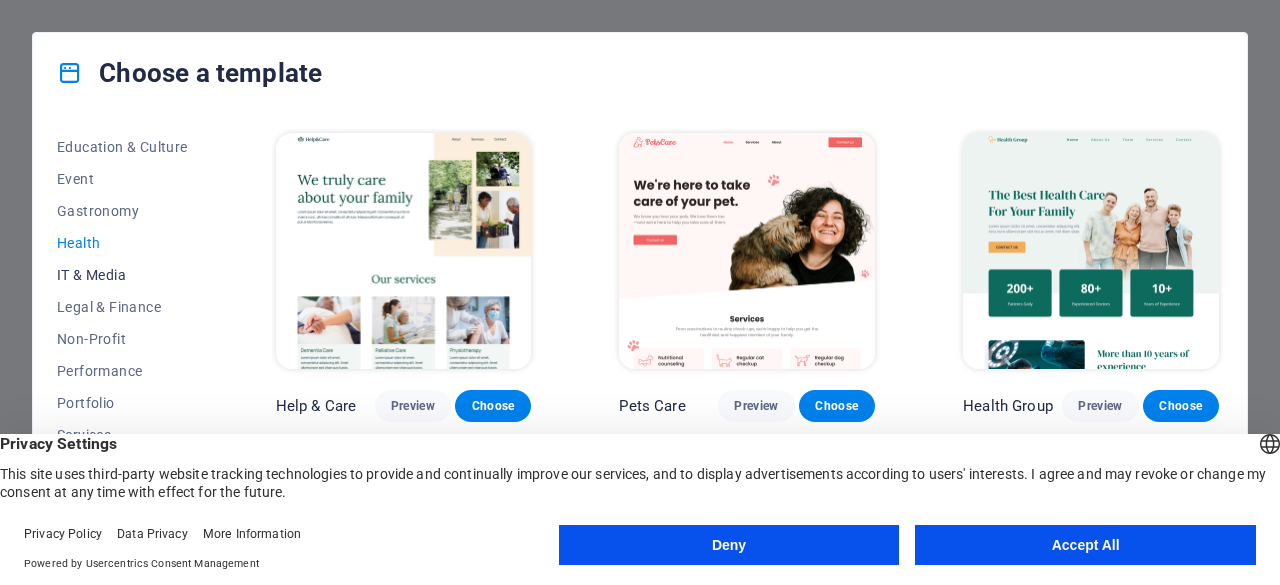 click on "IT & Media" at bounding box center [122, 275] 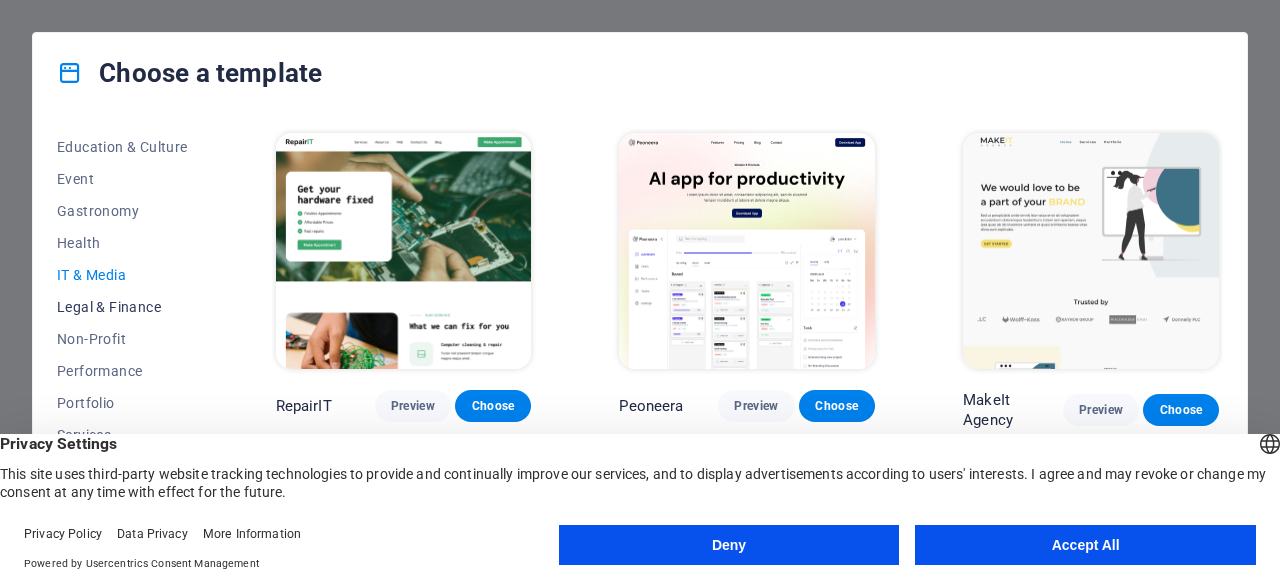 click on "Legal & Finance" at bounding box center [122, 307] 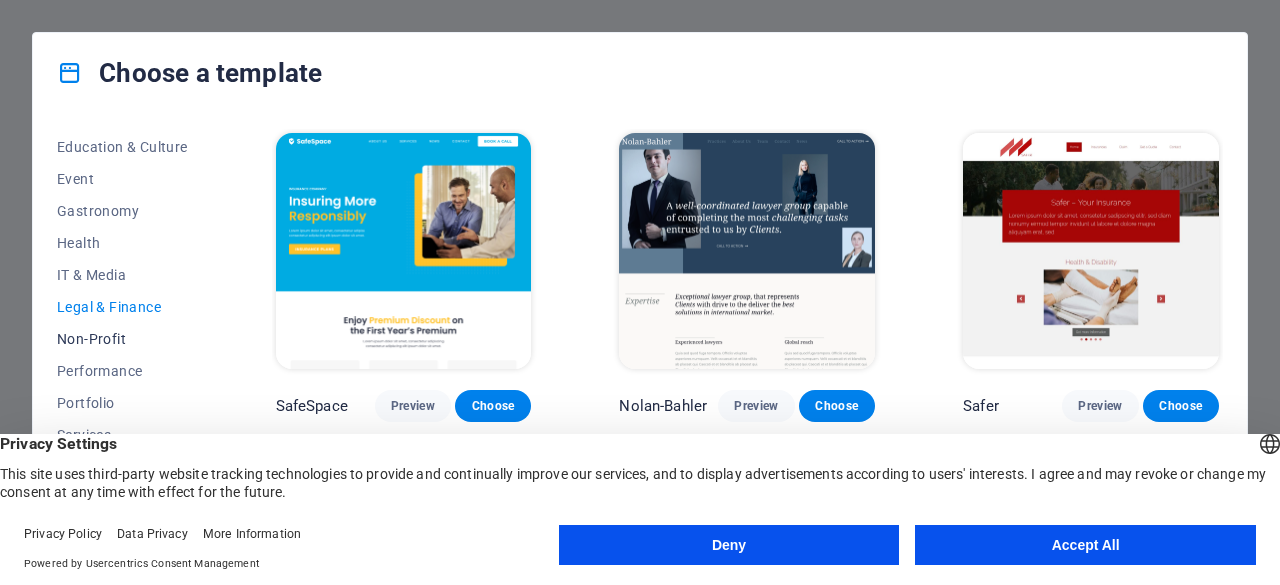 click on "Non-Profit" at bounding box center [122, 339] 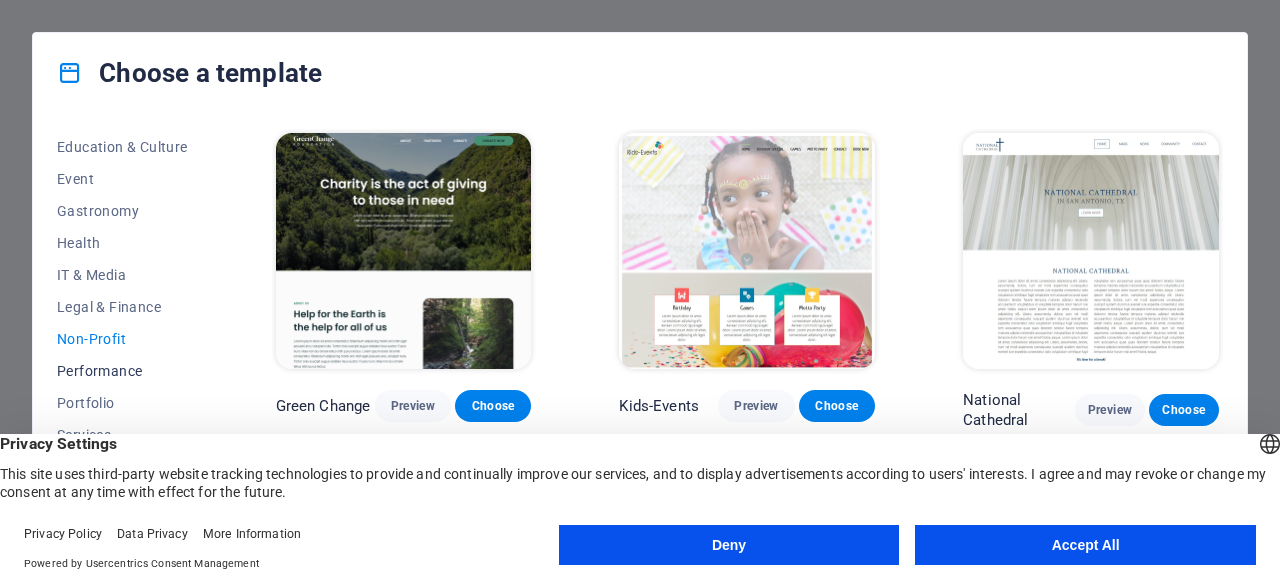 click on "Performance" at bounding box center [122, 371] 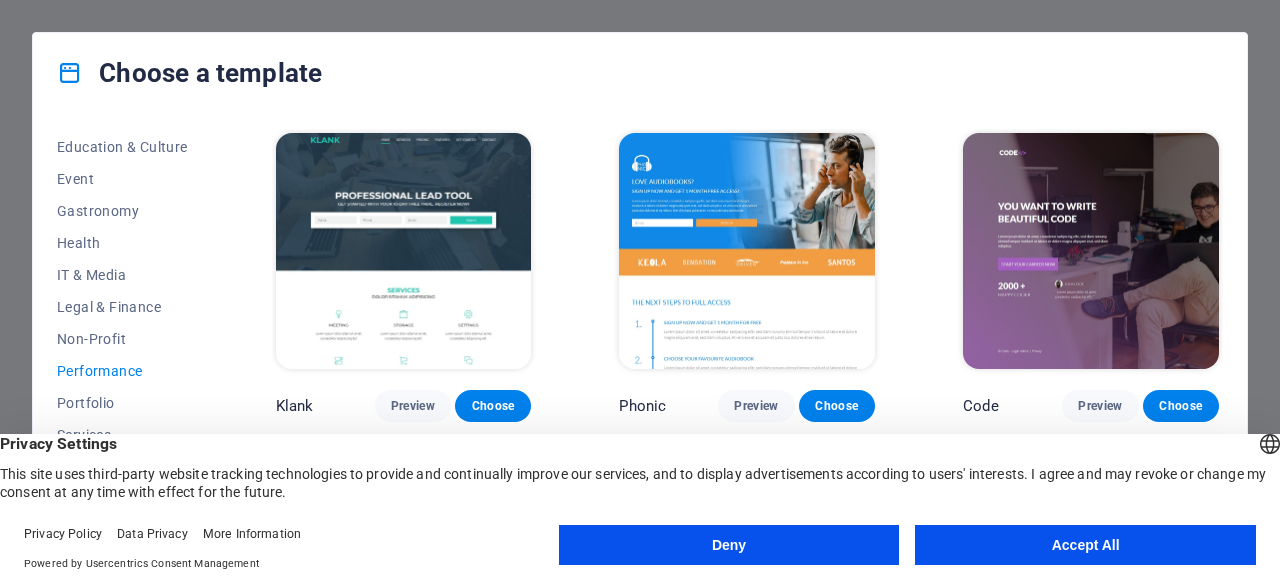 scroll, scrollTop: 400, scrollLeft: 0, axis: vertical 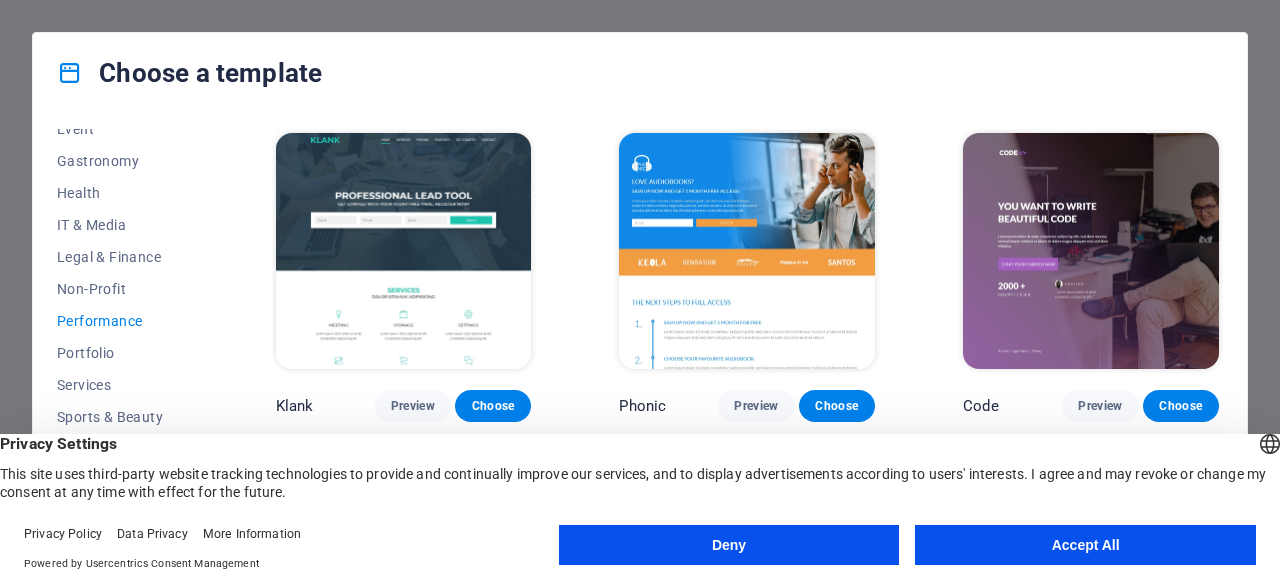 click on "All Templates My Templates New Trending Landingpage Multipager Onepager Art & Design Blank Blog Business Education & Culture Event Gastronomy Health IT & Media Legal & Finance Non-Profit Performance Portfolio Services Sports & Beauty Trades Travel Wireframe" at bounding box center [134, 328] 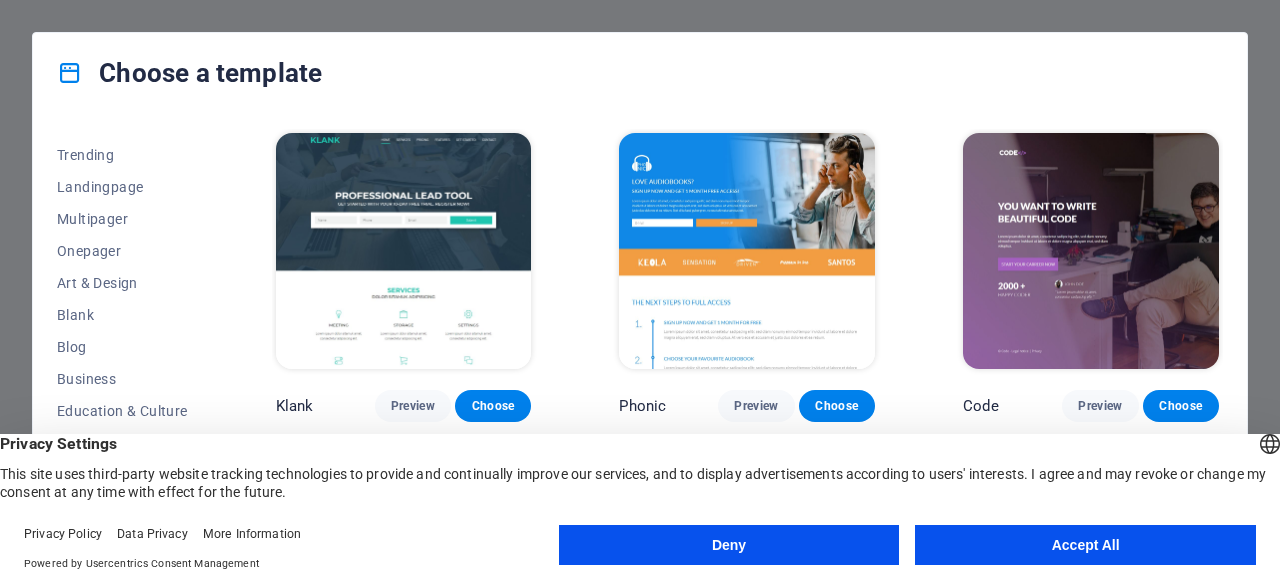 scroll, scrollTop: 0, scrollLeft: 0, axis: both 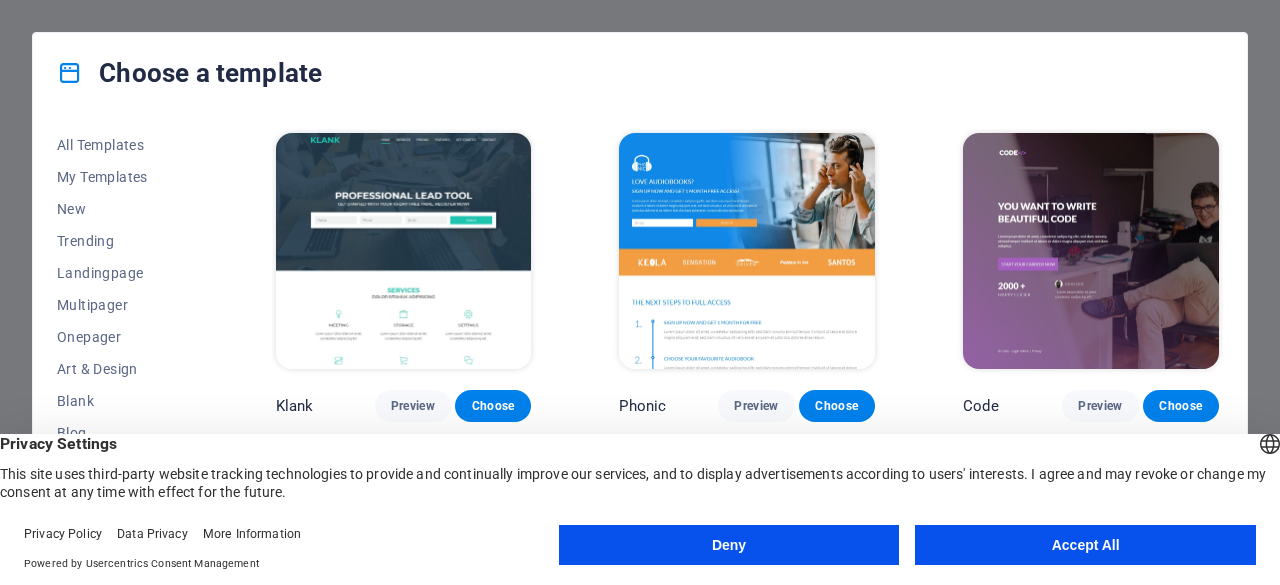 click on "Accept All" at bounding box center [1085, 545] 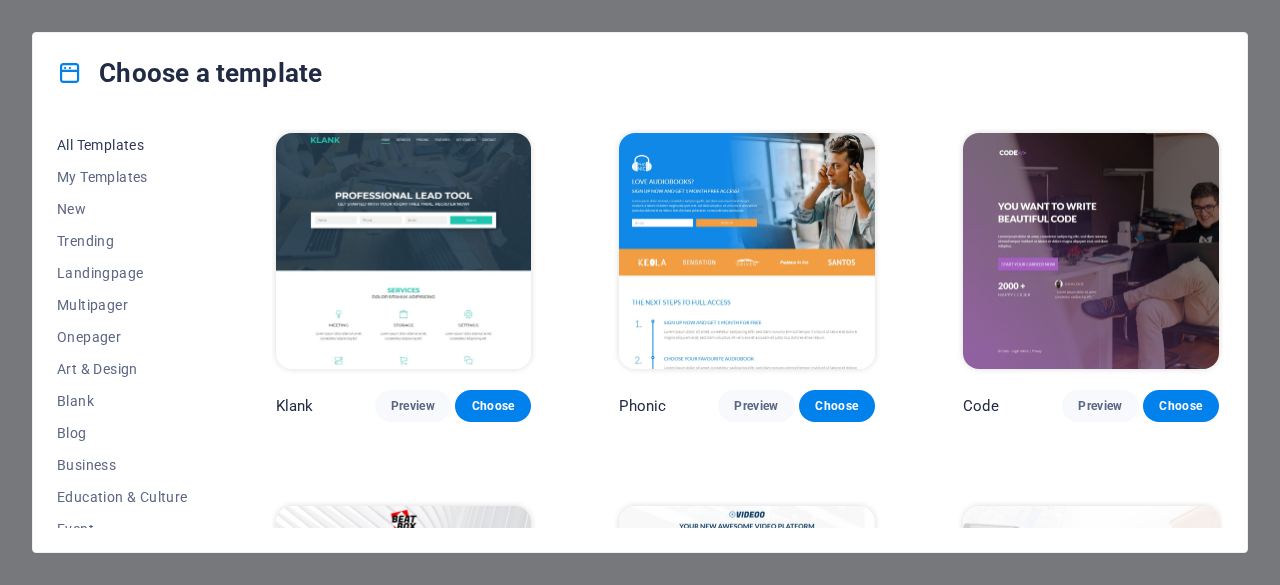 click on "All Templates" at bounding box center (122, 145) 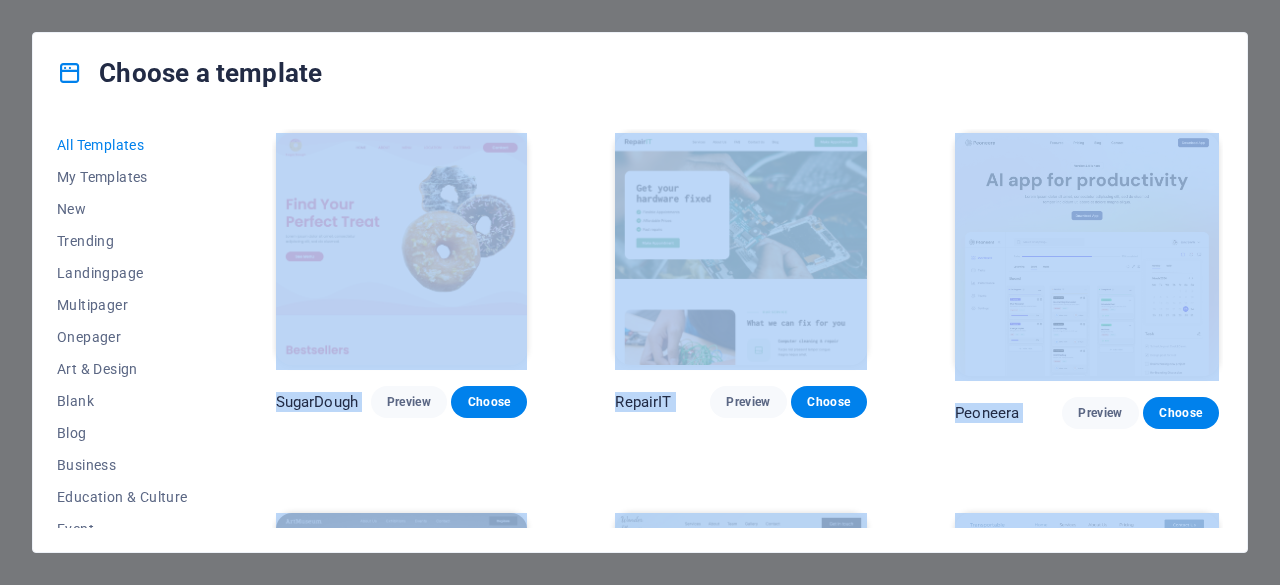 click on "Choose a template" at bounding box center (640, 73) 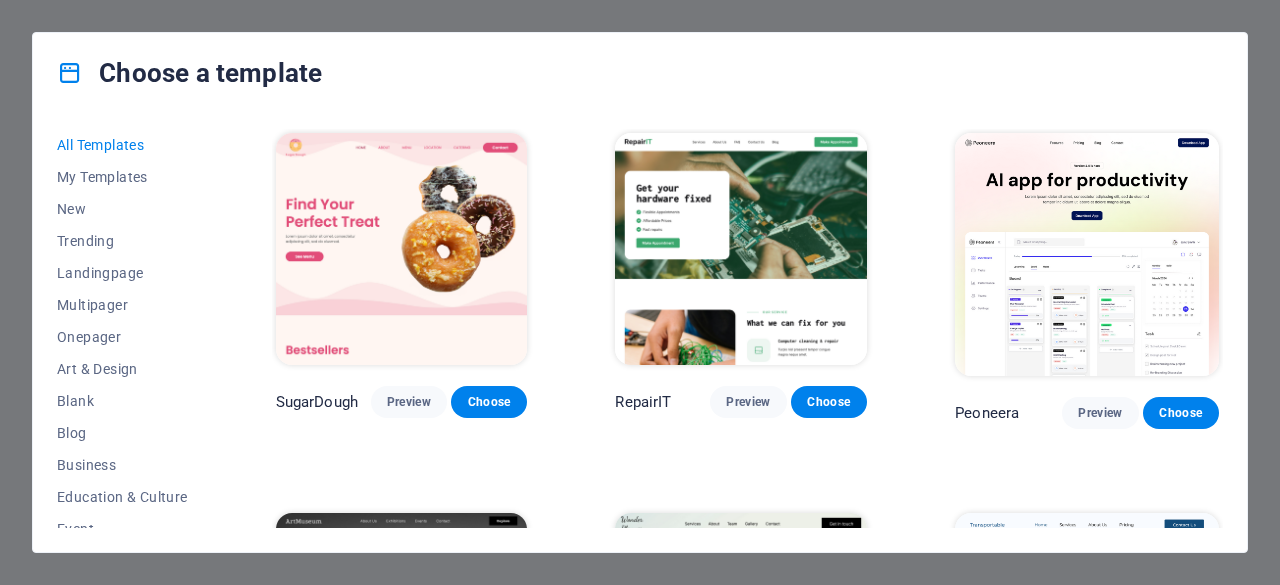 scroll, scrollTop: 20219, scrollLeft: 0, axis: vertical 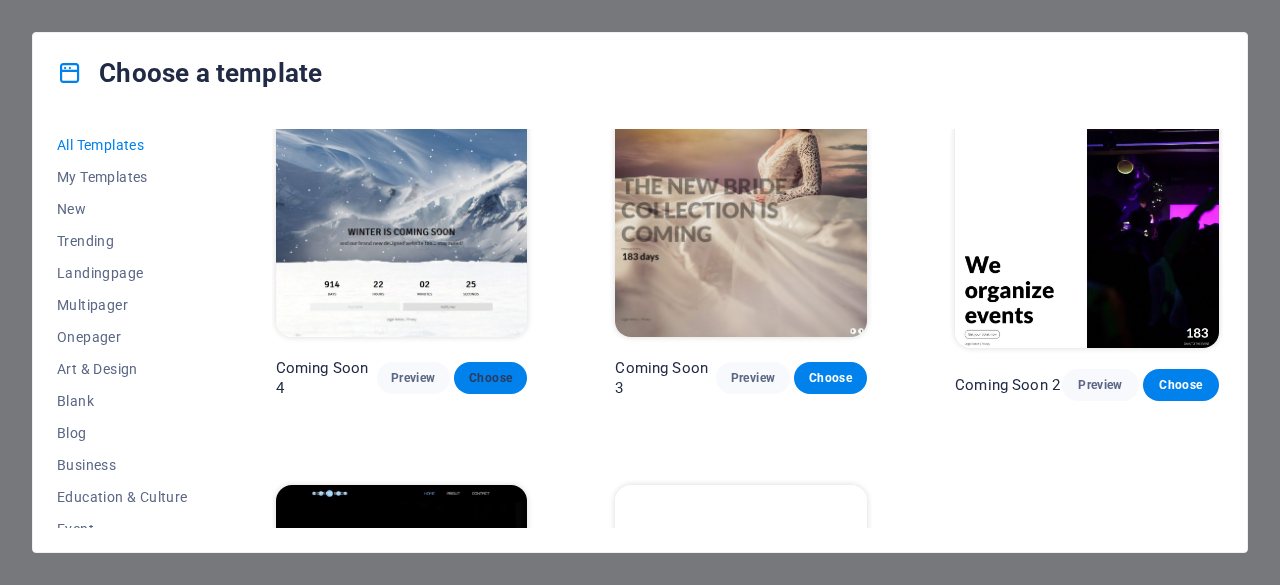 click on "Choose" at bounding box center [490, 378] 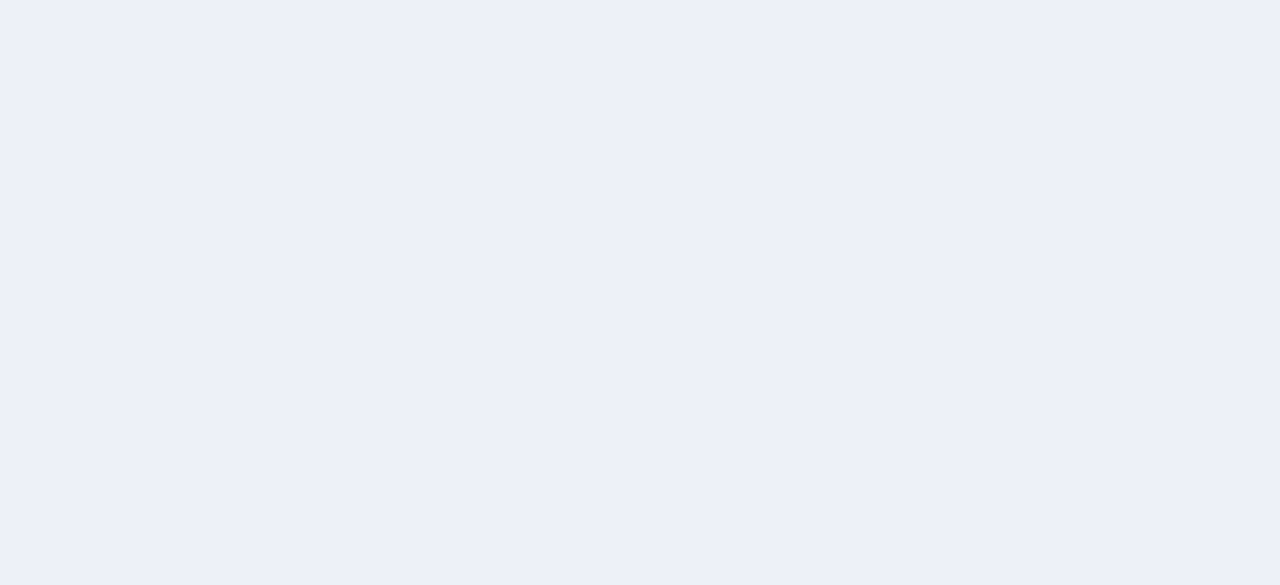 scroll, scrollTop: 0, scrollLeft: 0, axis: both 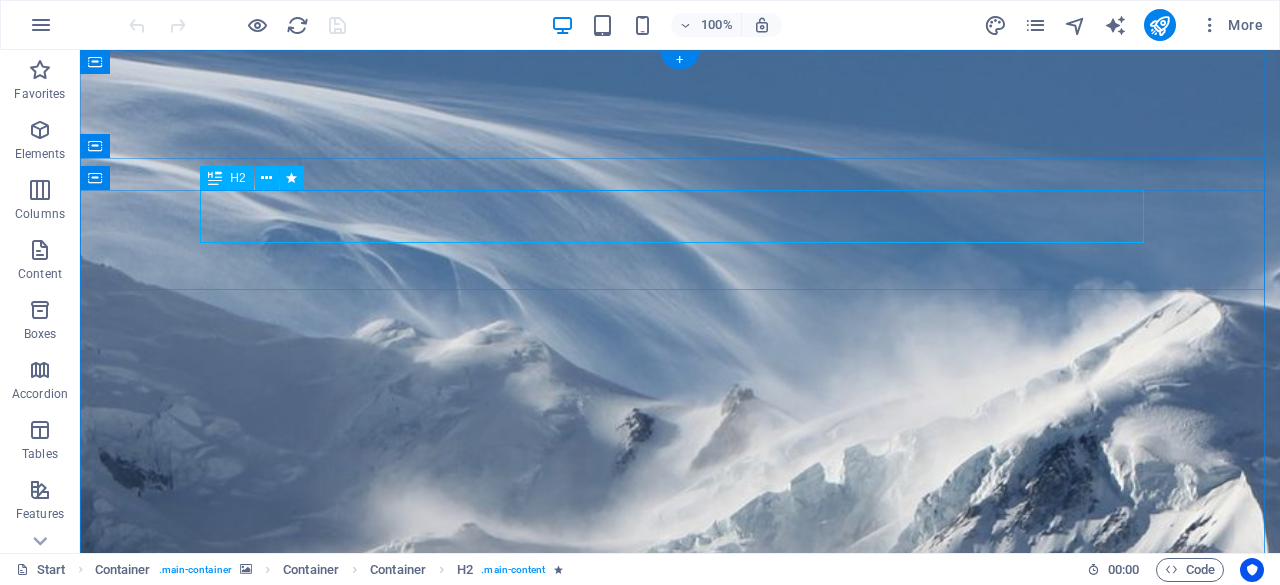 click on "Winter is coming soon" at bounding box center [680, 1408] 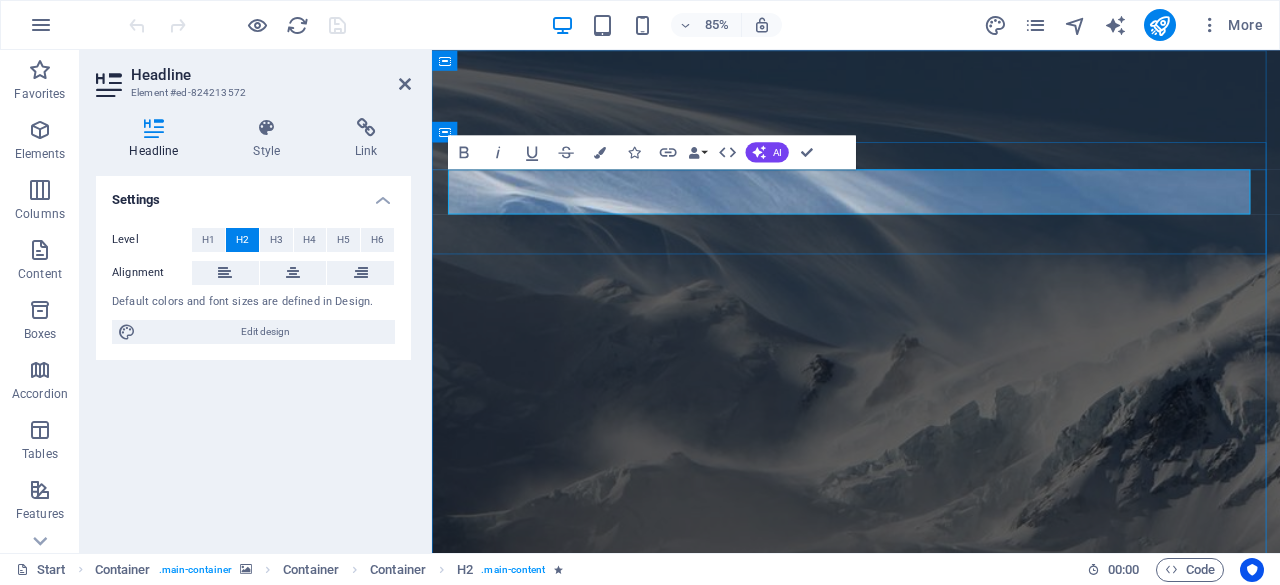 click on "Winter is coming soon" at bounding box center [931, 1408] 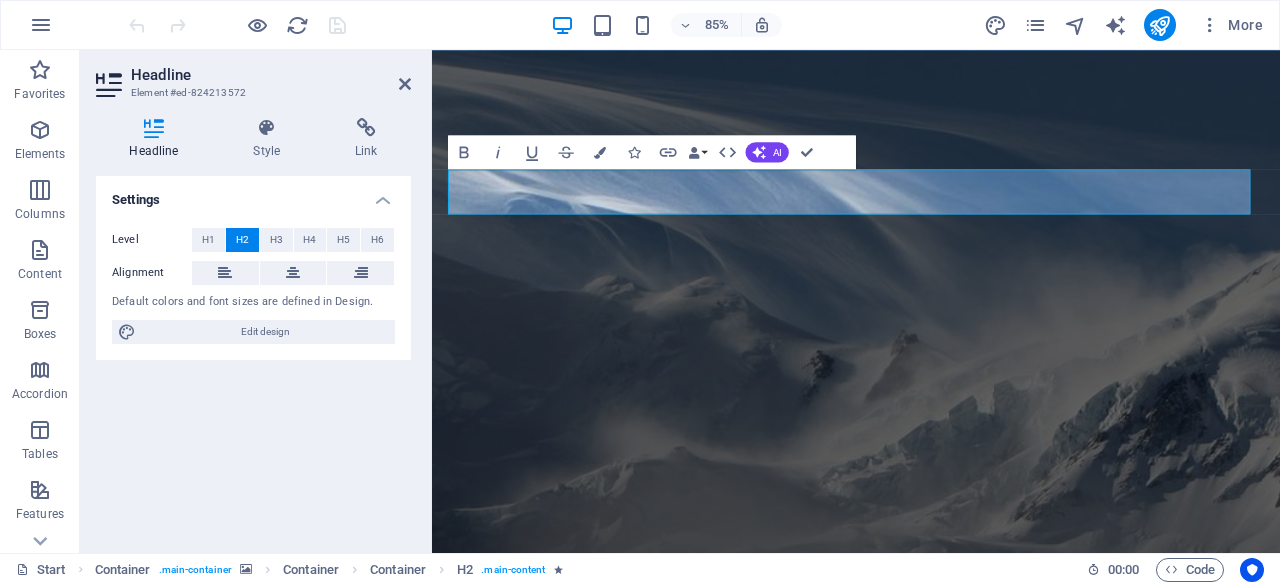 click at bounding box center [931, 1876] 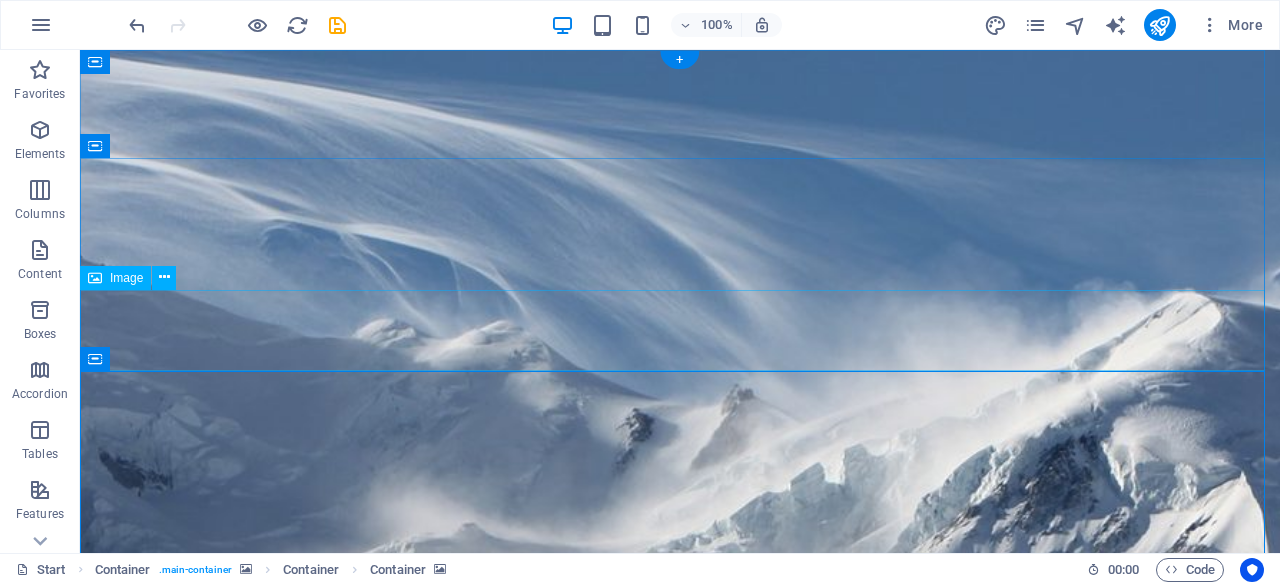 click at bounding box center (680, 1523) 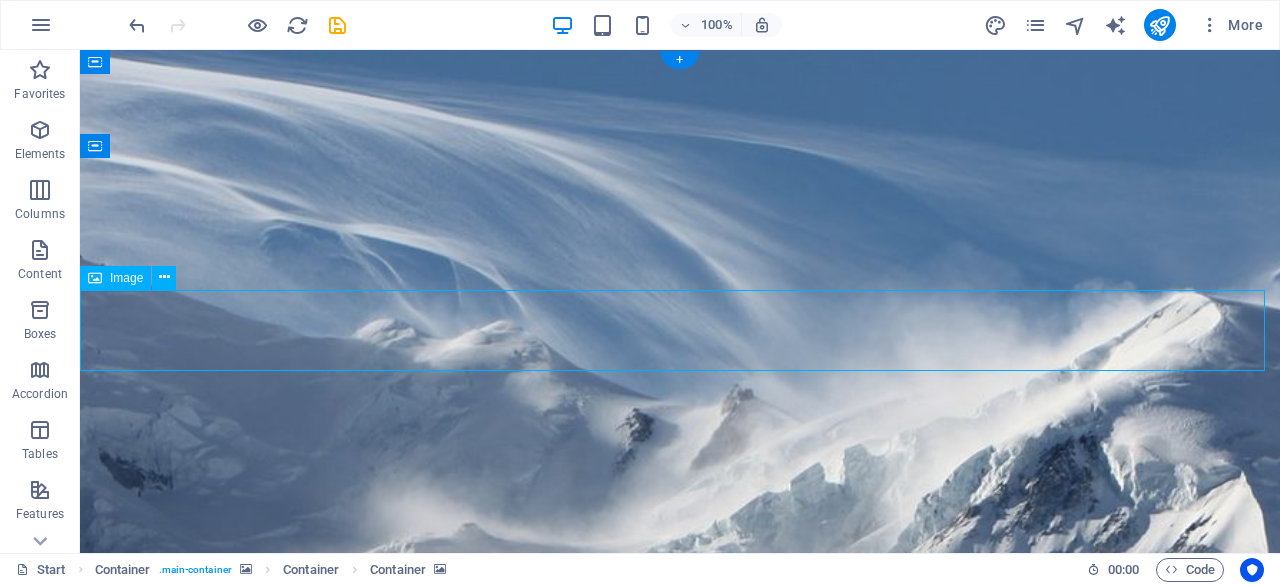 drag, startPoint x: 379, startPoint y: 375, endPoint x: 686, endPoint y: 327, distance: 310.7298 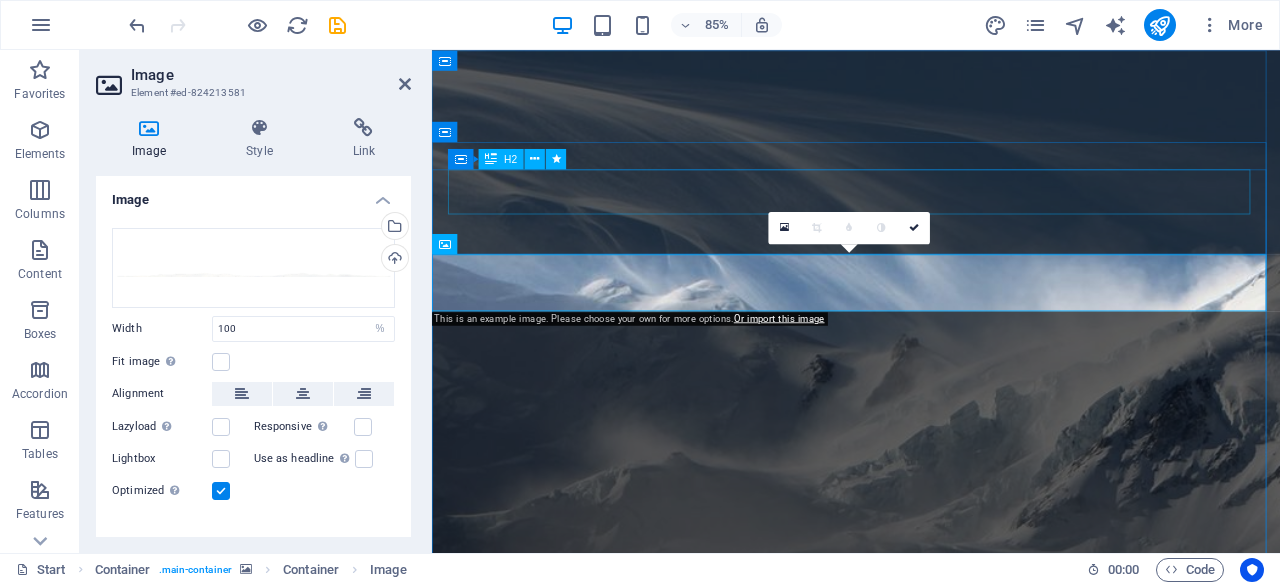 click on "coming soon" at bounding box center (931, 1408) 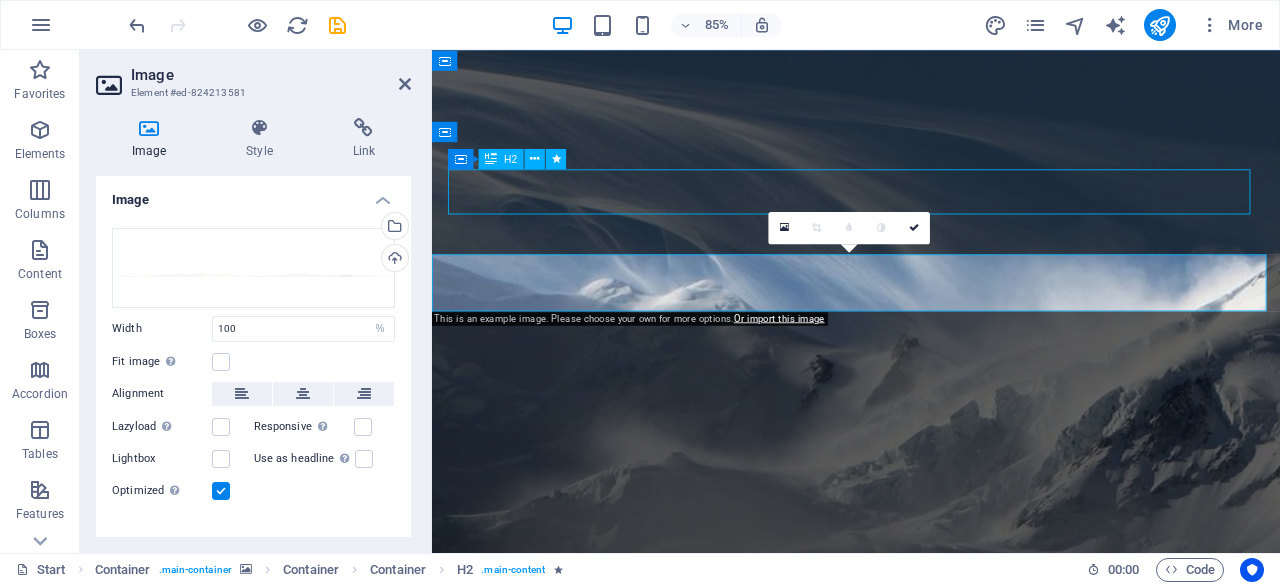 click on "coming soon" at bounding box center (931, 1408) 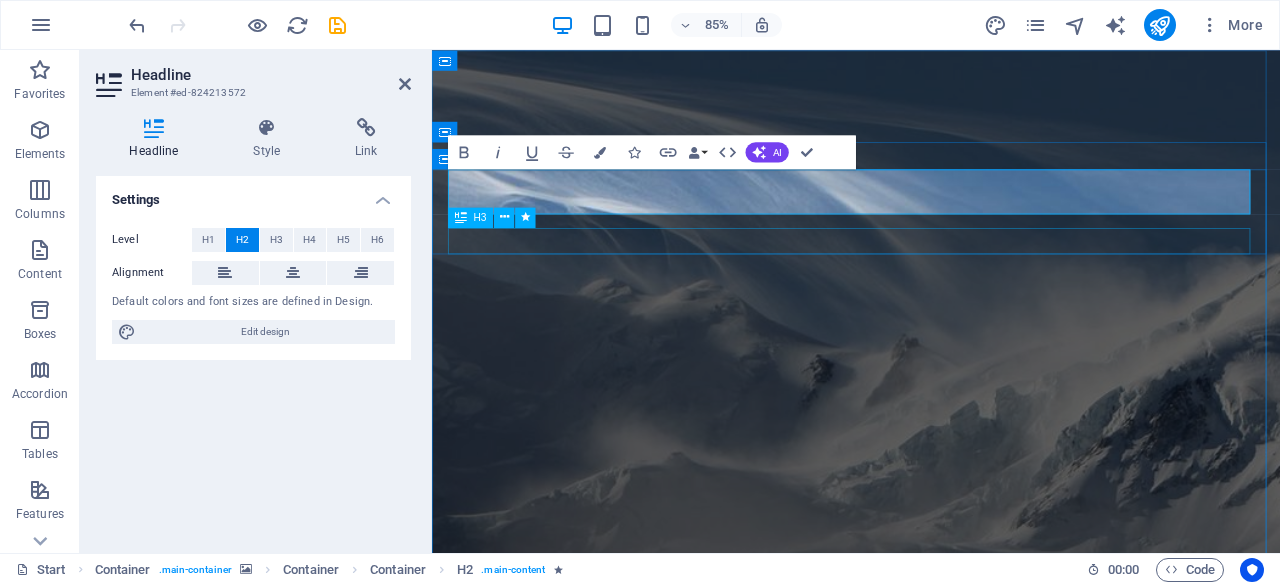 click on "and our brand new designed website too... stay tuned!" at bounding box center [931, 1466] 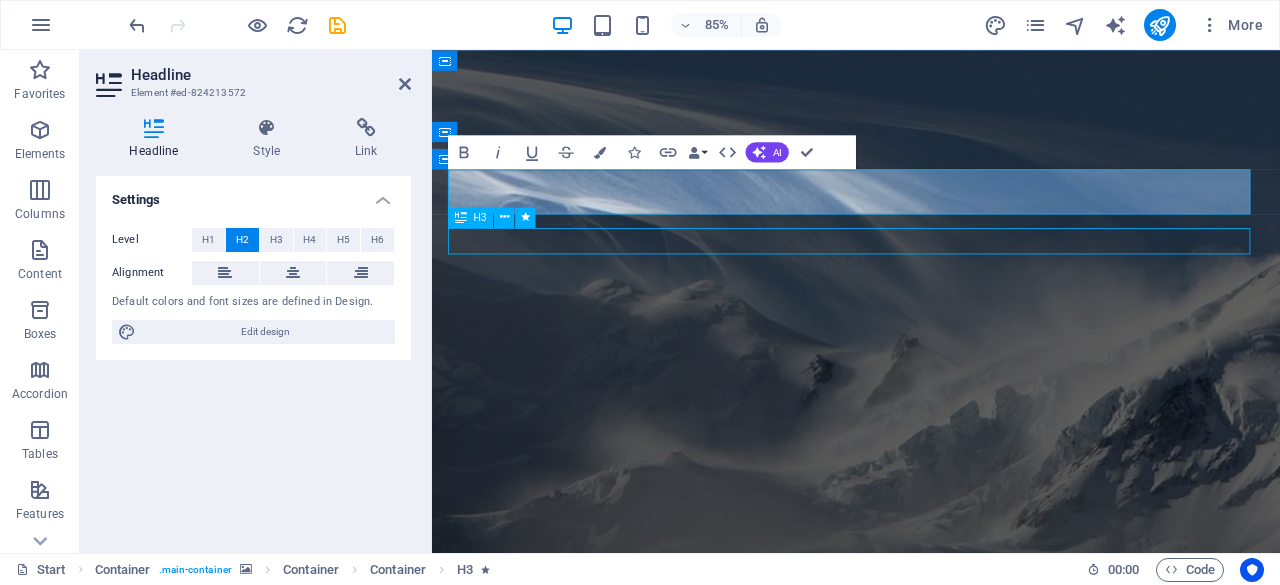 click on "and our brand new designed website too... stay tuned!" at bounding box center (931, 1466) 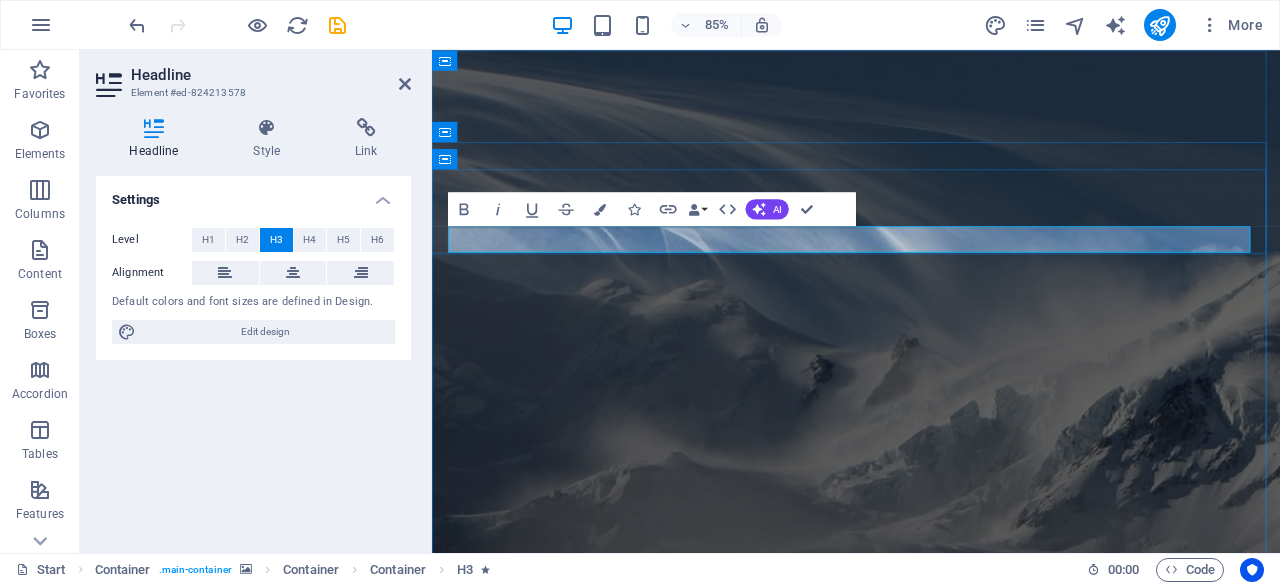scroll, scrollTop: 1, scrollLeft: 0, axis: vertical 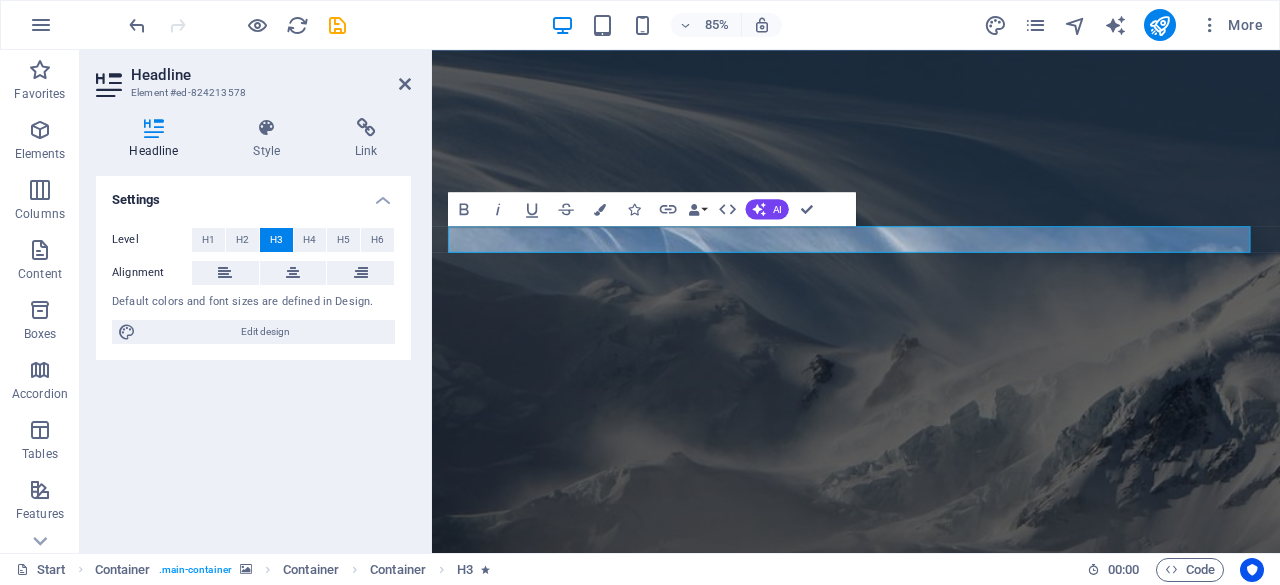 click on "Settings Level H1 H2 H3 H4 H5 H6 Alignment Default colors and font sizes are defined in Design. Edit design" at bounding box center (253, 356) 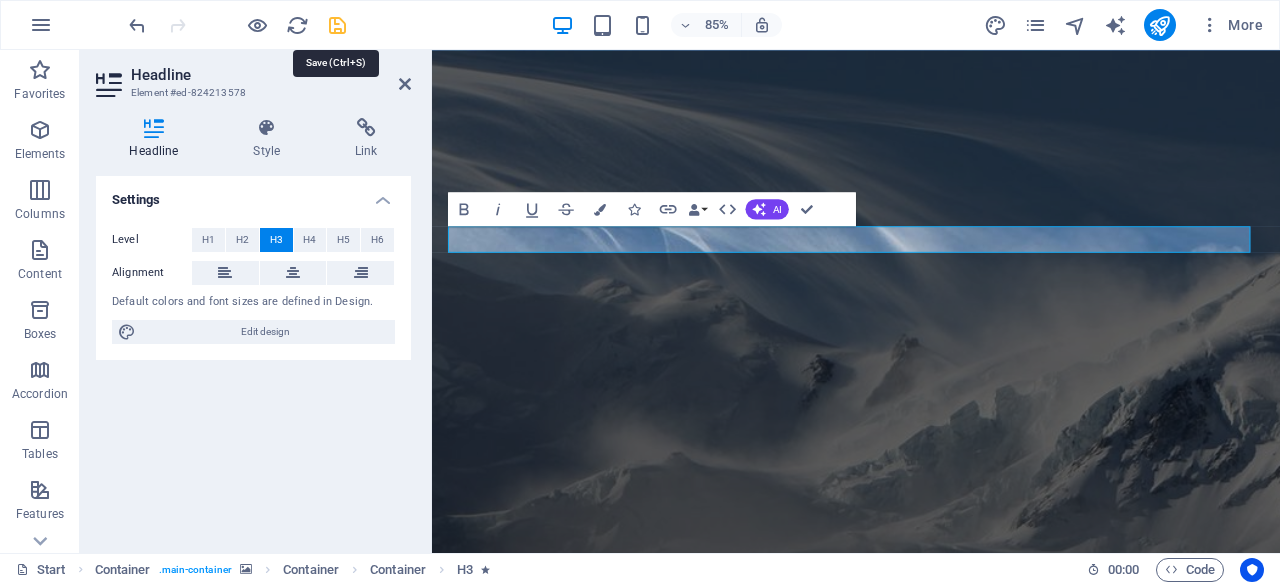 click at bounding box center (337, 25) 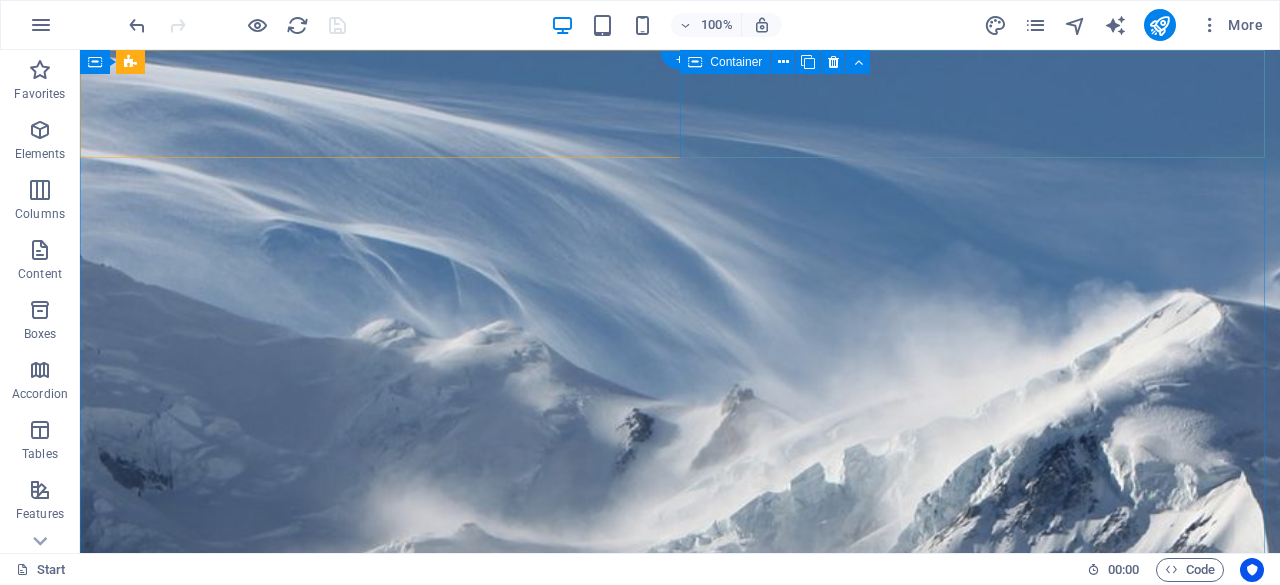 click at bounding box center [680, 1259] 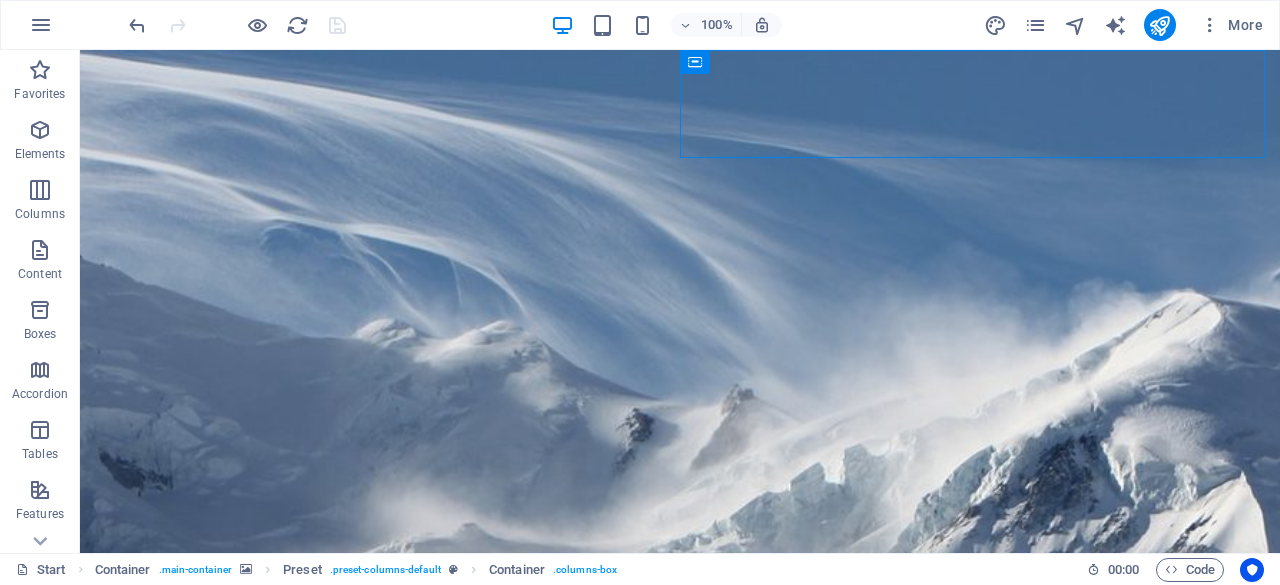 drag, startPoint x: 1264, startPoint y: 154, endPoint x: 1266, endPoint y: 323, distance: 169.01184 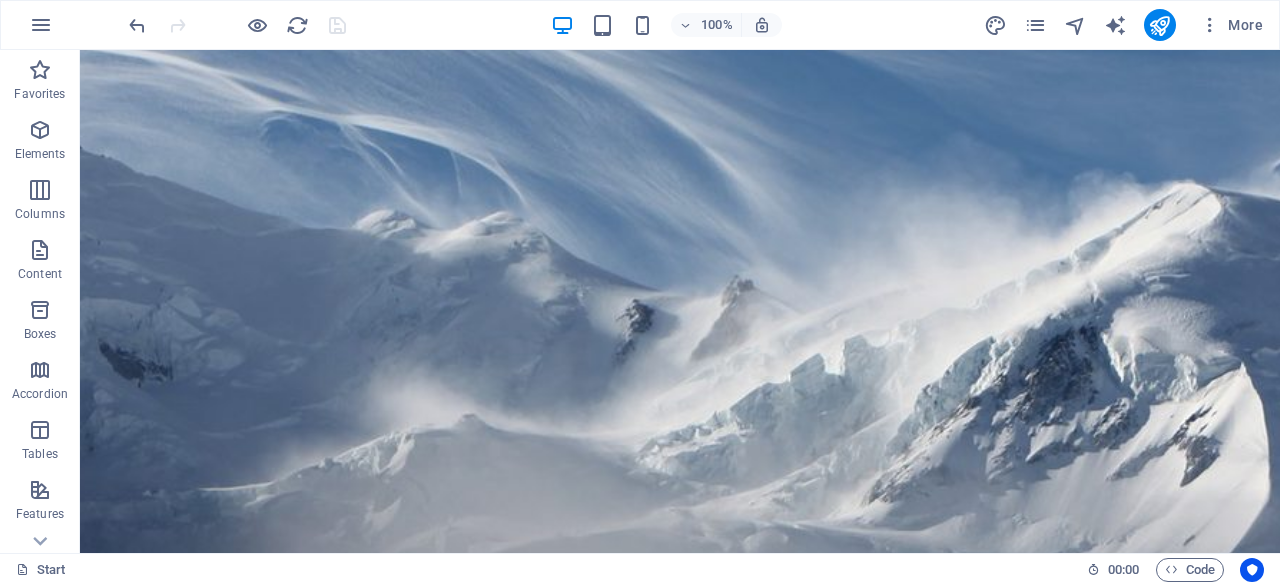 scroll, scrollTop: 0, scrollLeft: 0, axis: both 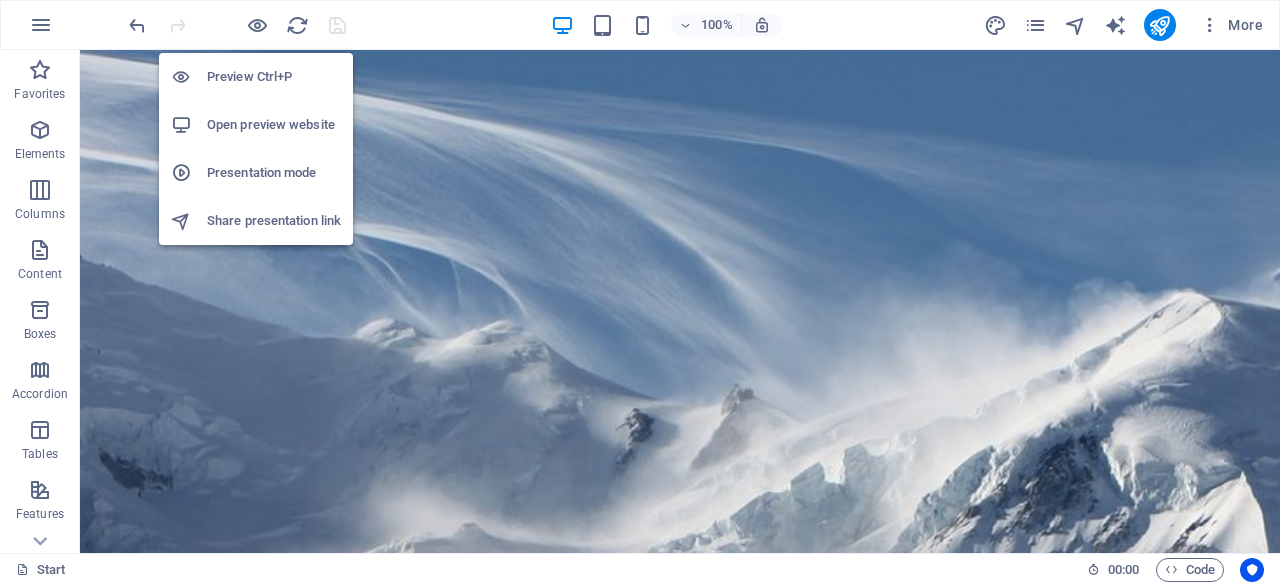 click on "Preview Ctrl+P" at bounding box center (274, 77) 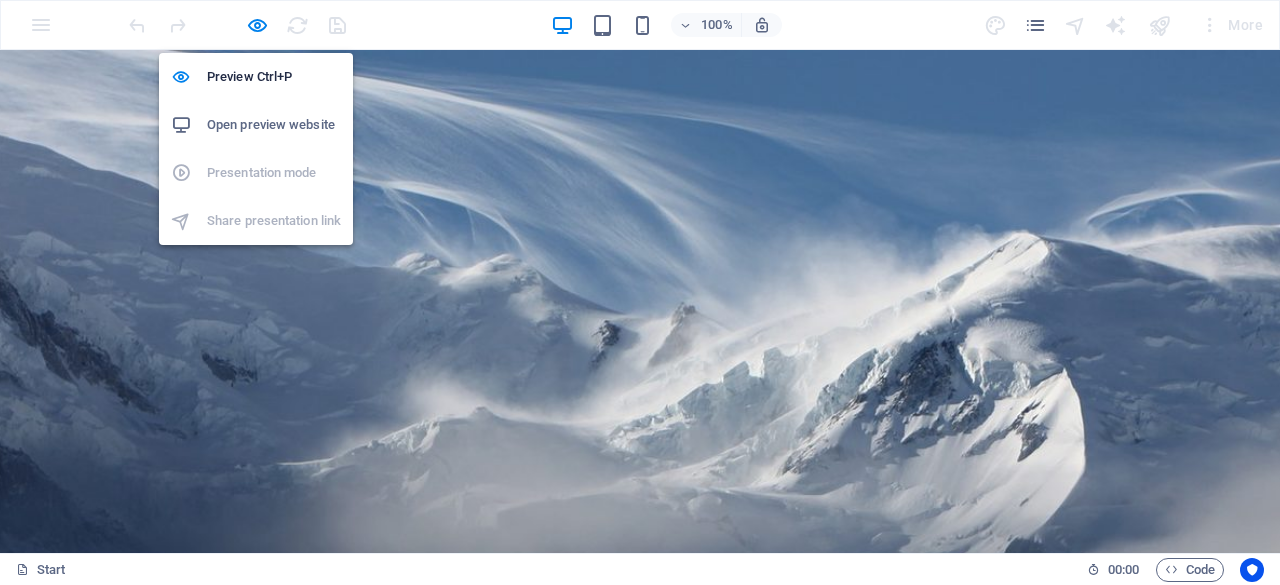click on "Open preview website" at bounding box center [274, 125] 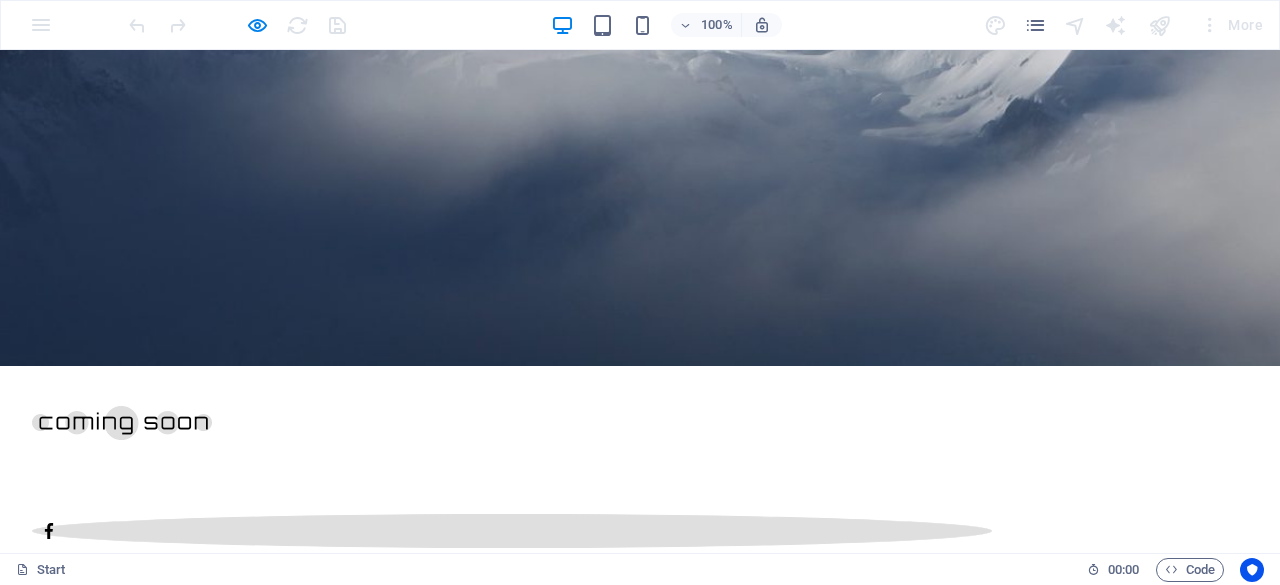 scroll, scrollTop: 756, scrollLeft: 0, axis: vertical 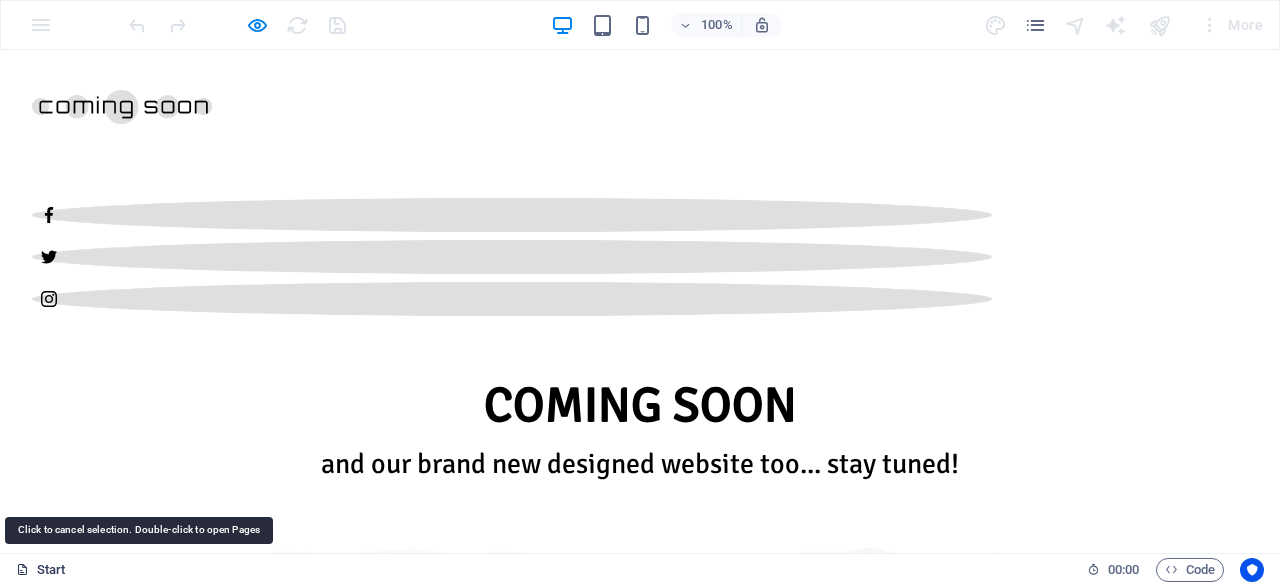 click on "Start" at bounding box center [41, 570] 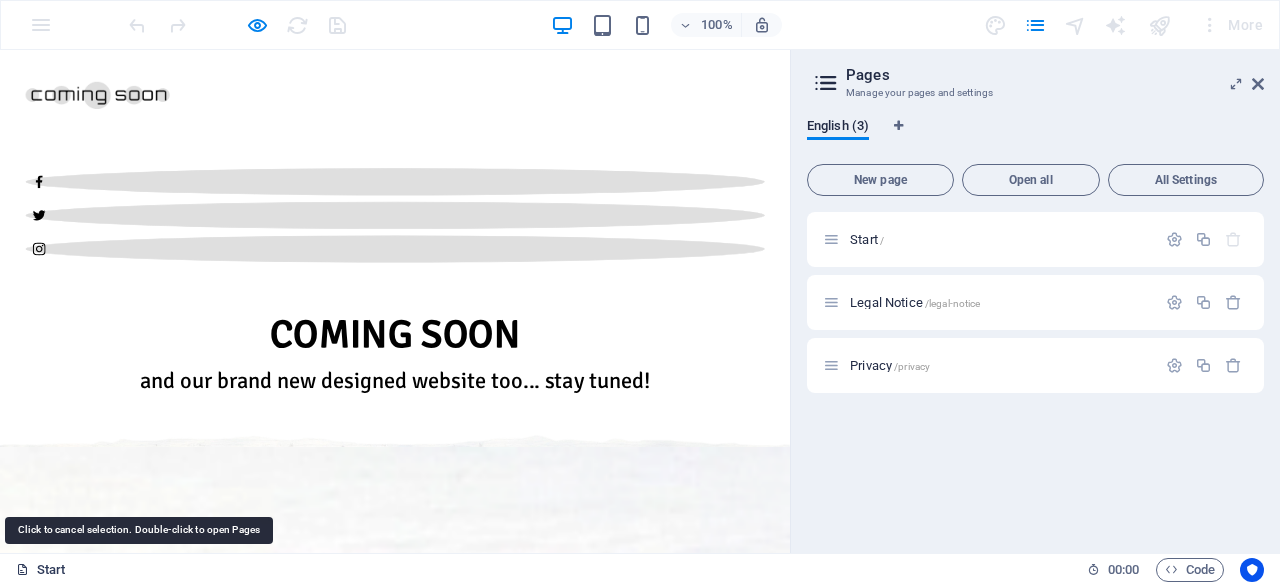 scroll, scrollTop: 736, scrollLeft: 0, axis: vertical 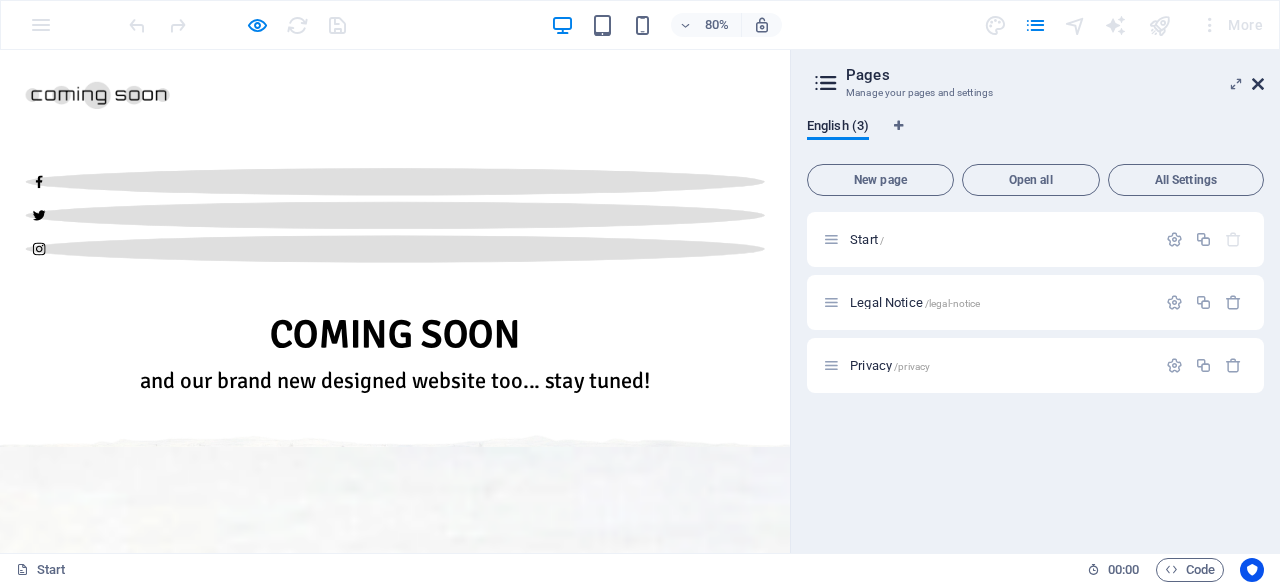 click at bounding box center (1258, 84) 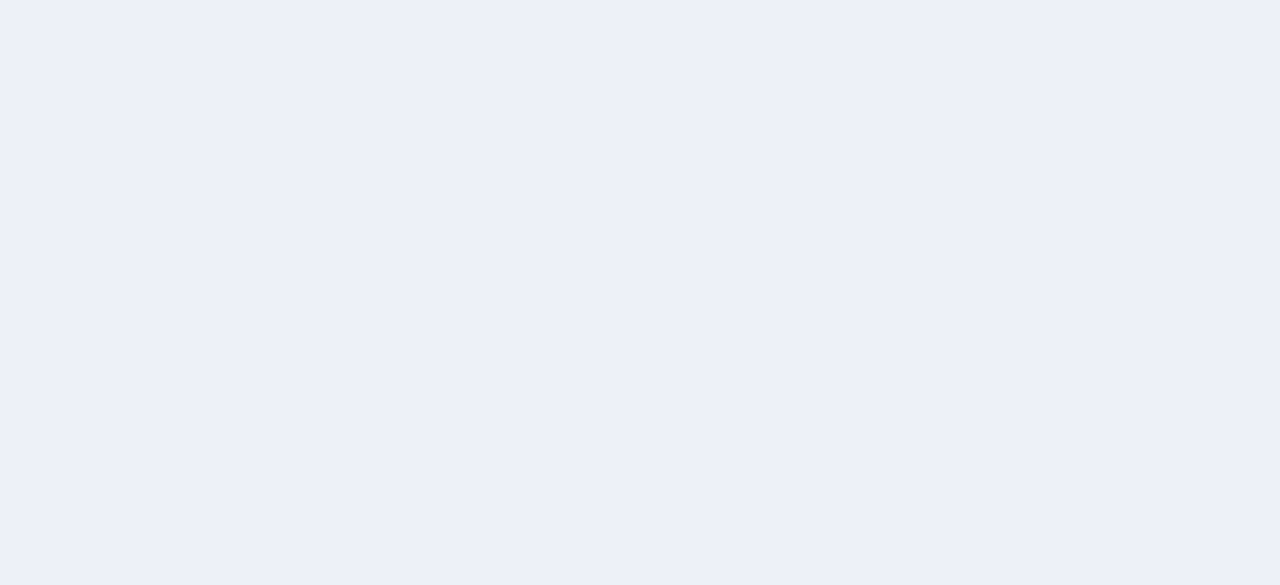 scroll, scrollTop: 0, scrollLeft: 0, axis: both 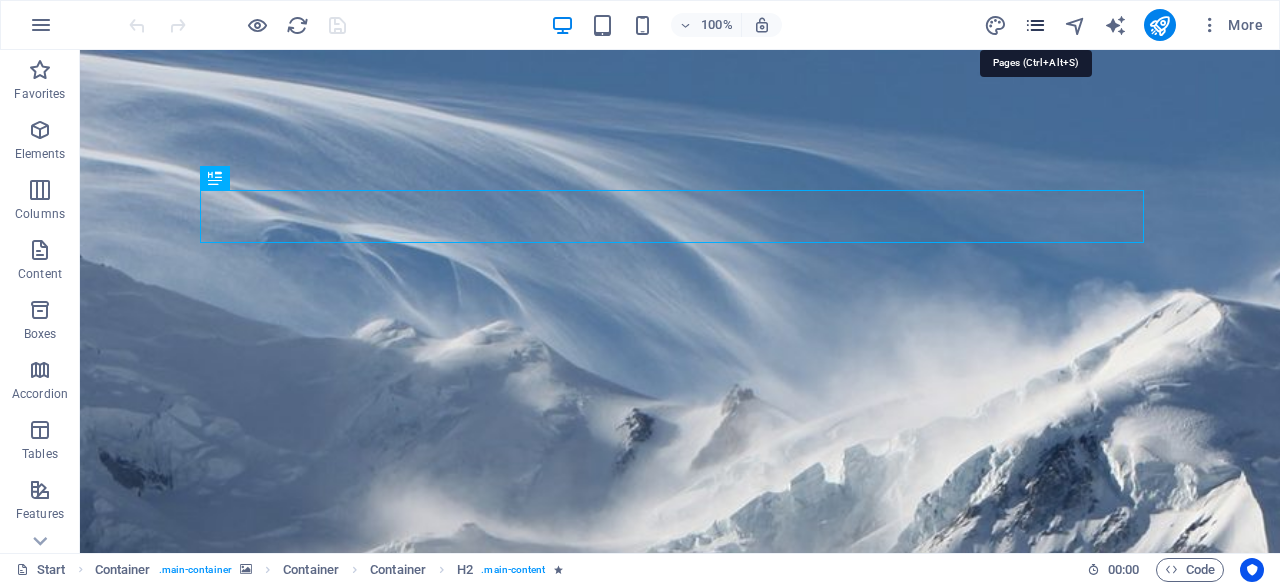 click at bounding box center (1035, 25) 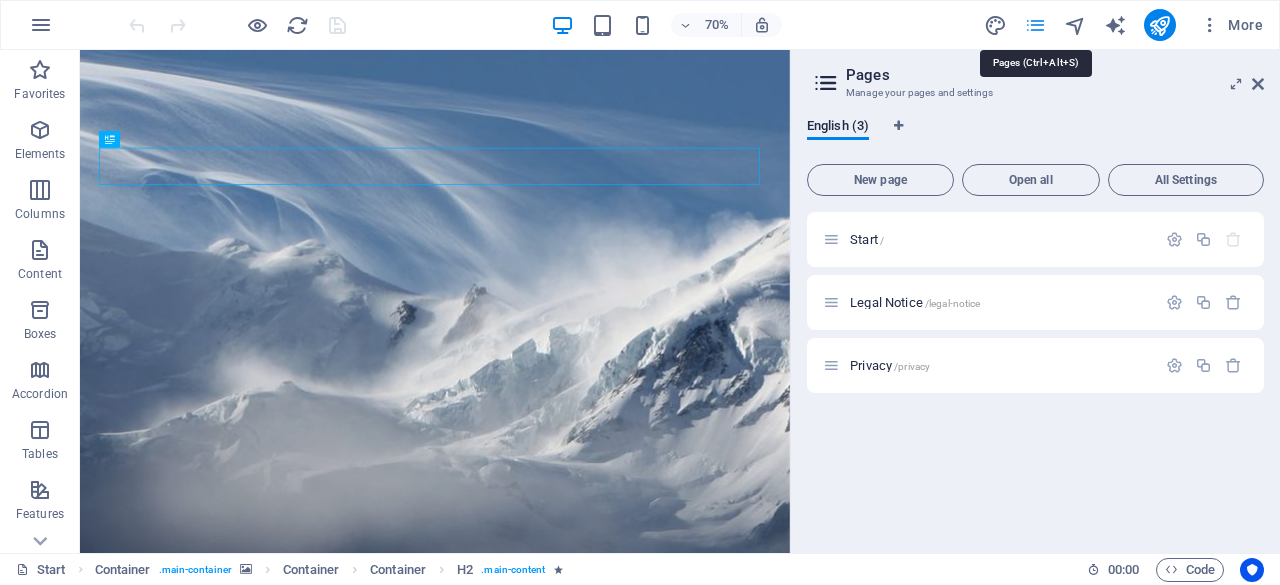 click at bounding box center (1035, 25) 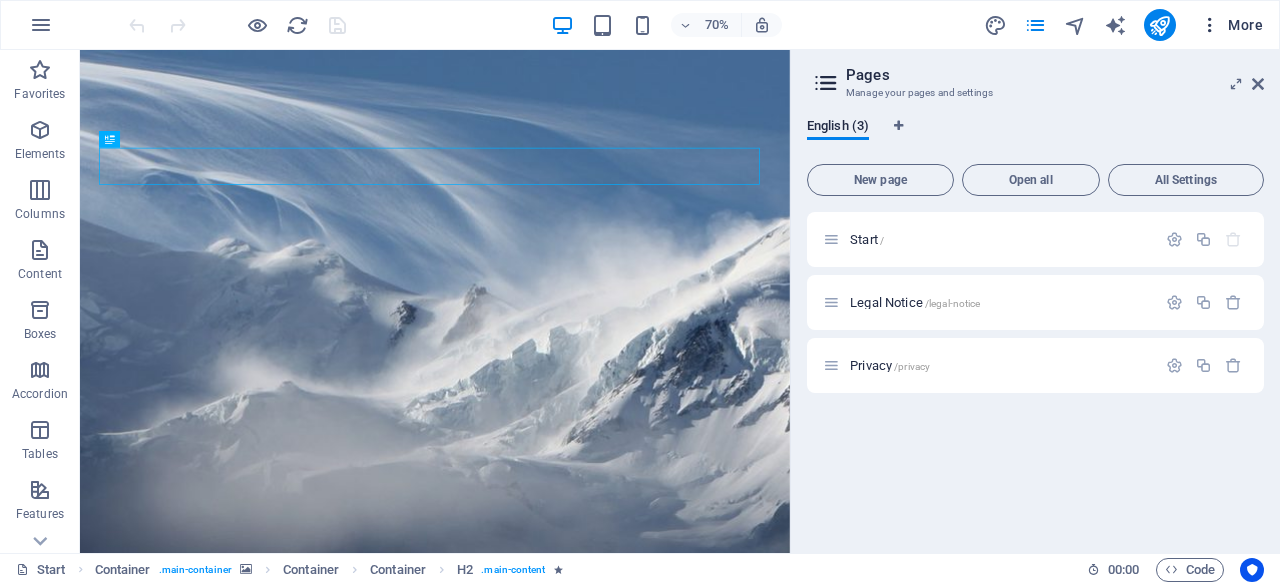 click on "More" at bounding box center [1231, 25] 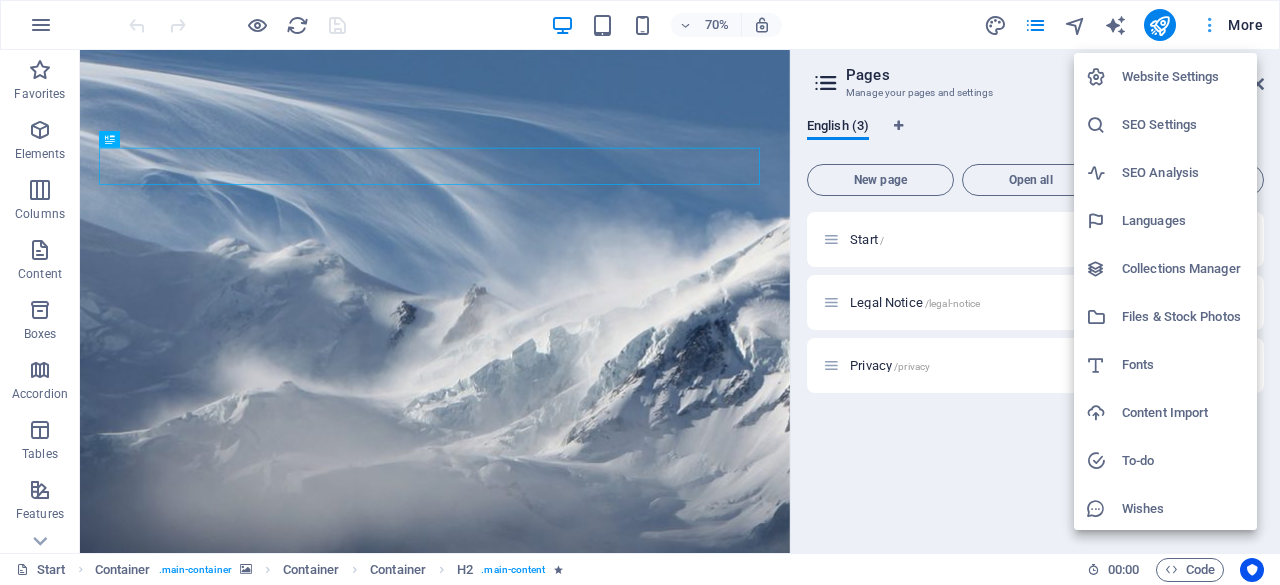 click at bounding box center (640, 292) 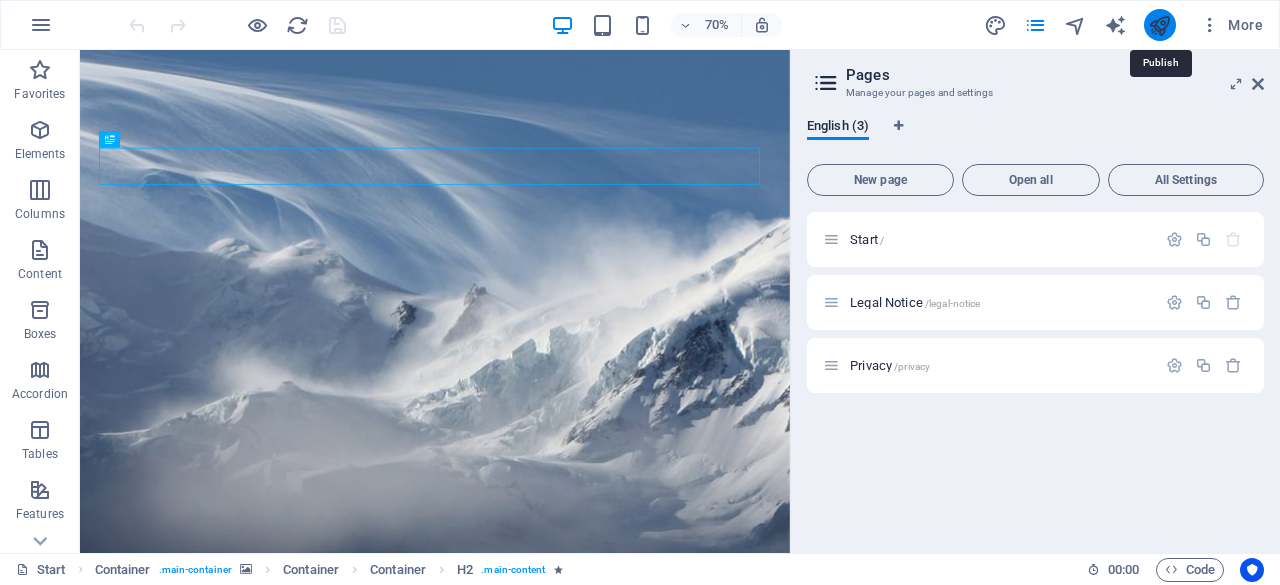click at bounding box center (1159, 25) 